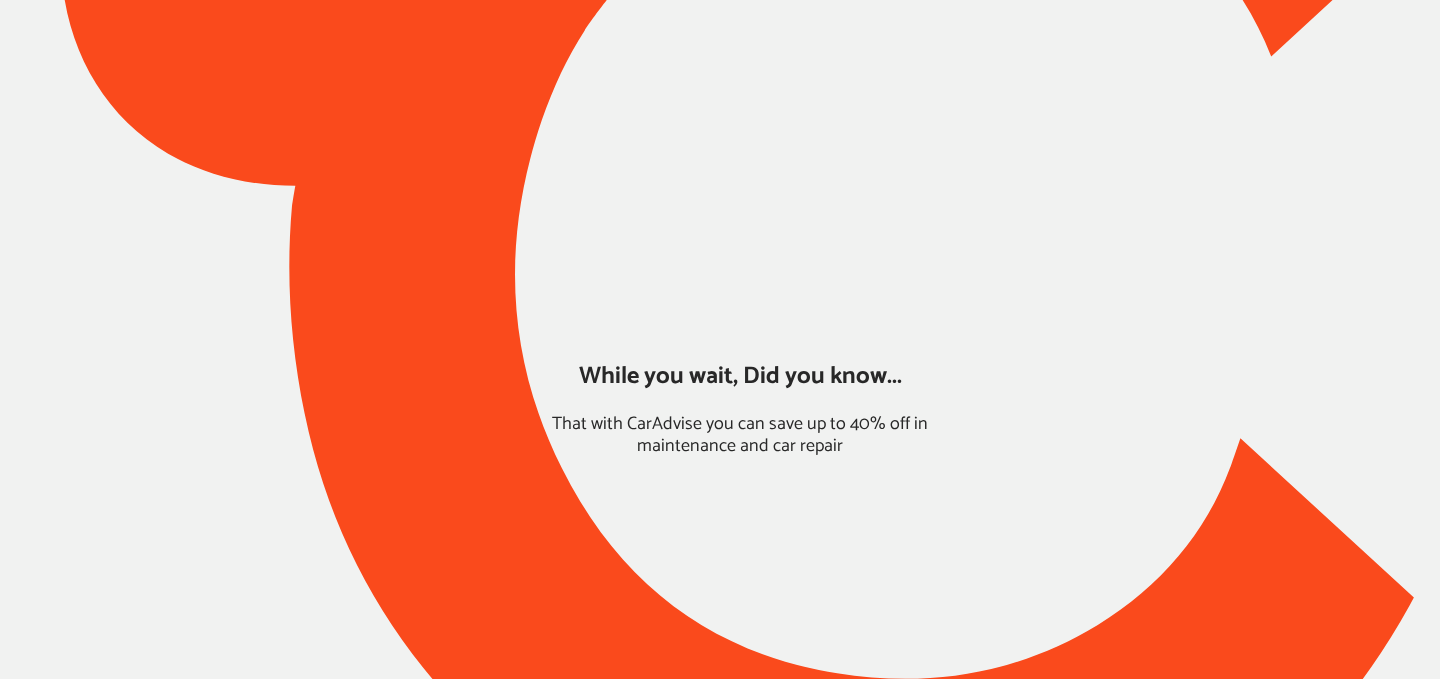 scroll, scrollTop: 0, scrollLeft: 0, axis: both 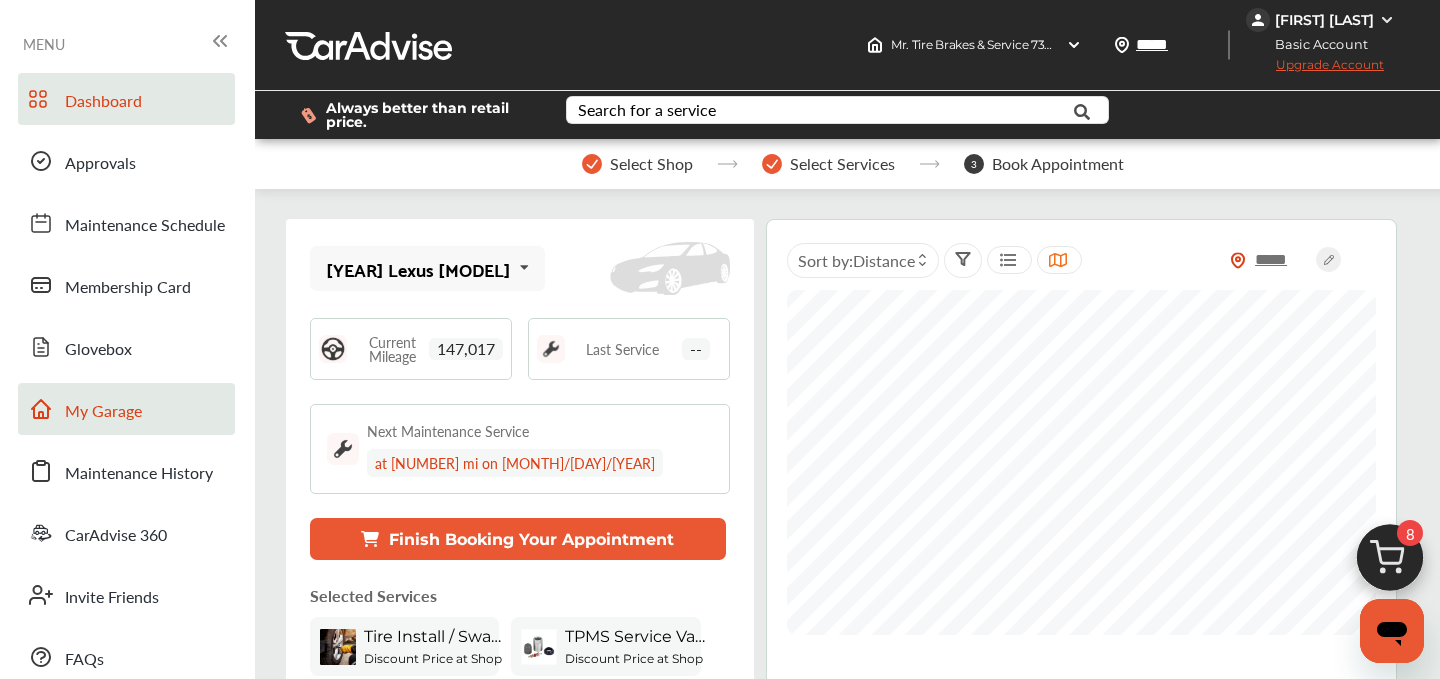 click on "My Garage" at bounding box center [103, 412] 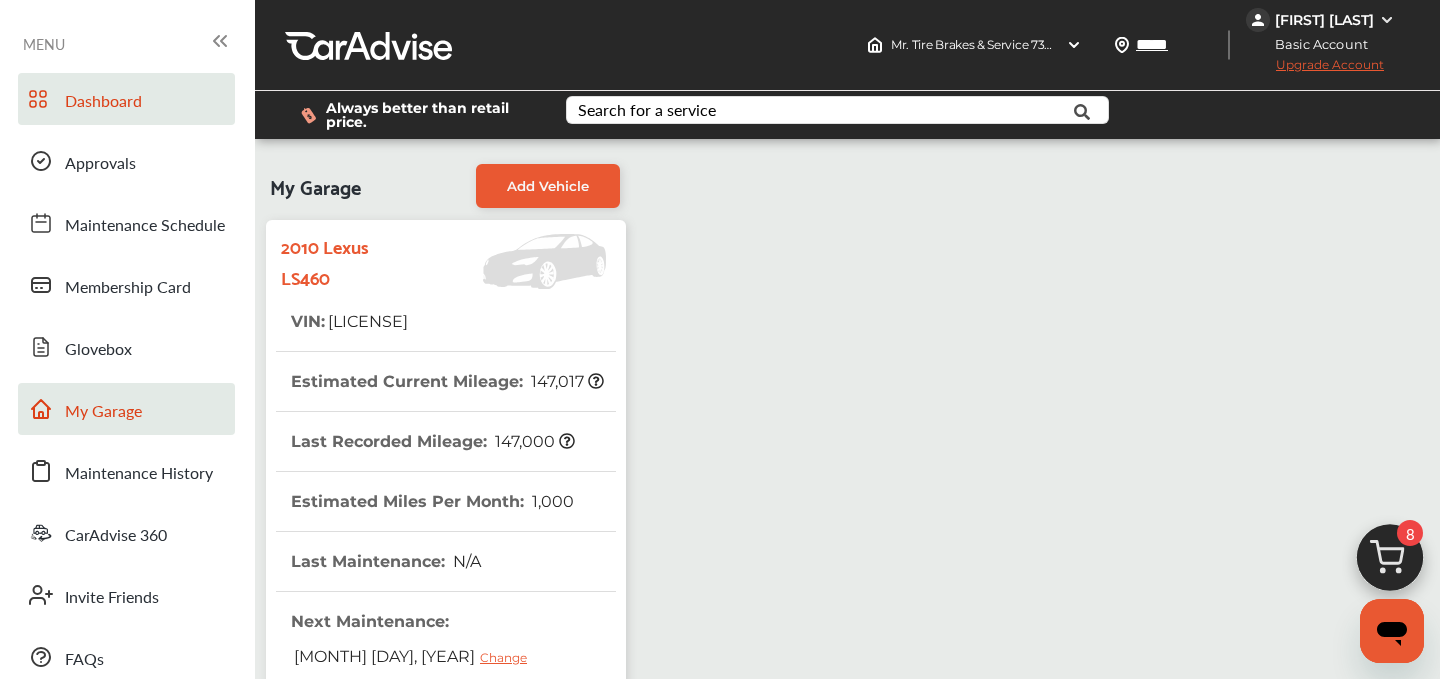 click on "Dashboard" at bounding box center (126, 99) 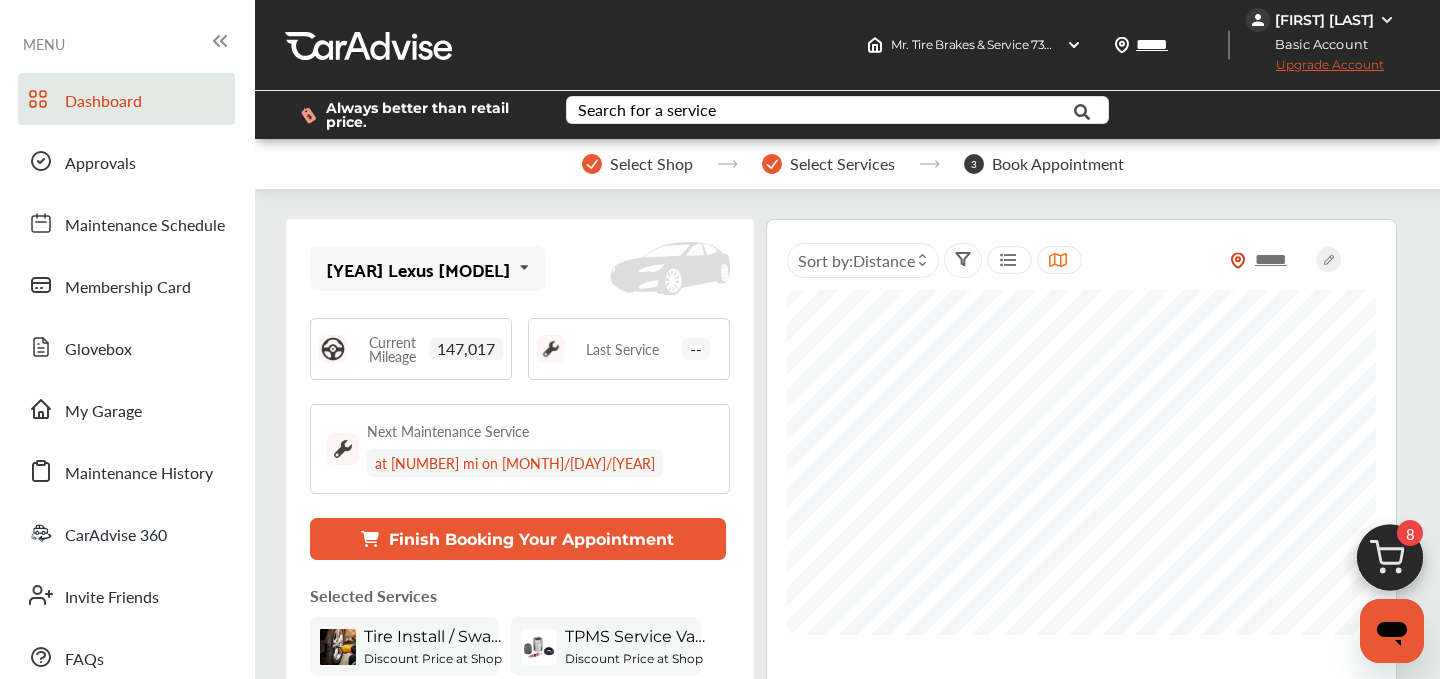 click at bounding box center [1390, 563] 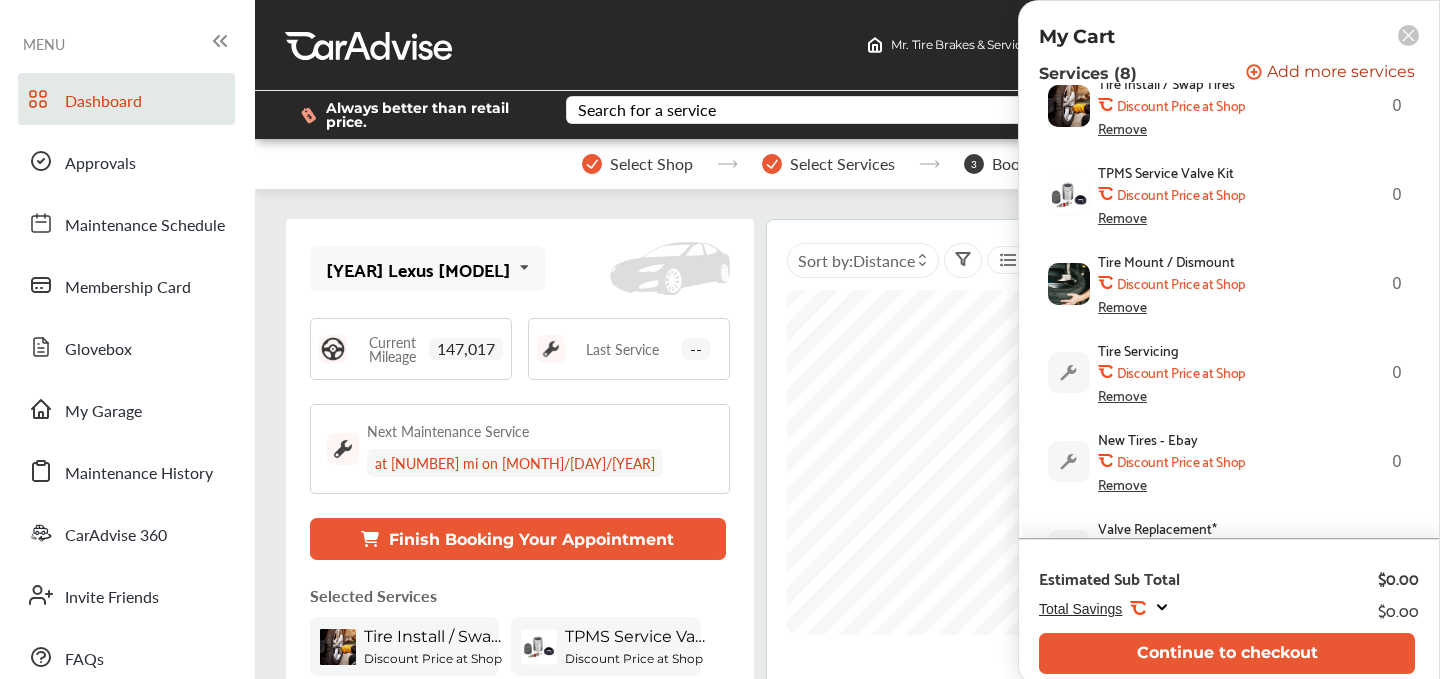 scroll, scrollTop: 0, scrollLeft: 0, axis: both 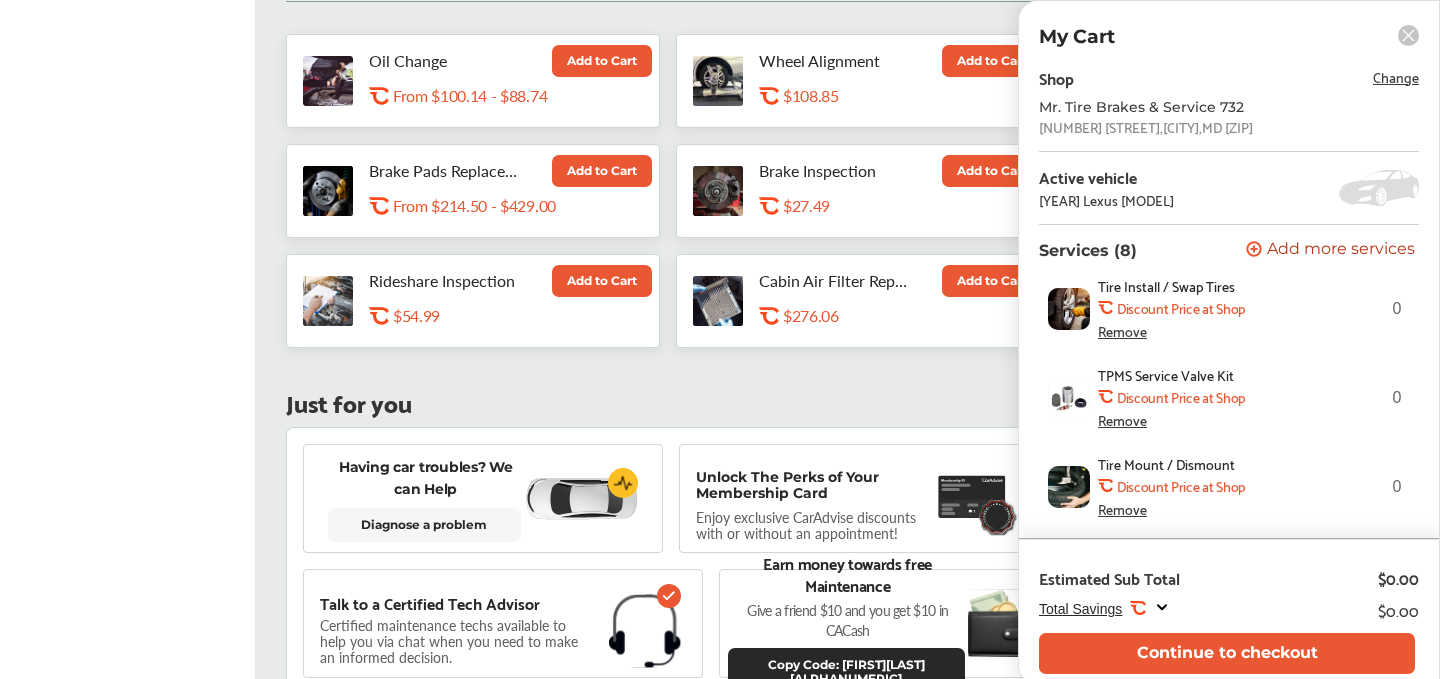click on "Total Savings
.st0{fill:#FA4A1C;}
$0.00" at bounding box center [1229, 614] 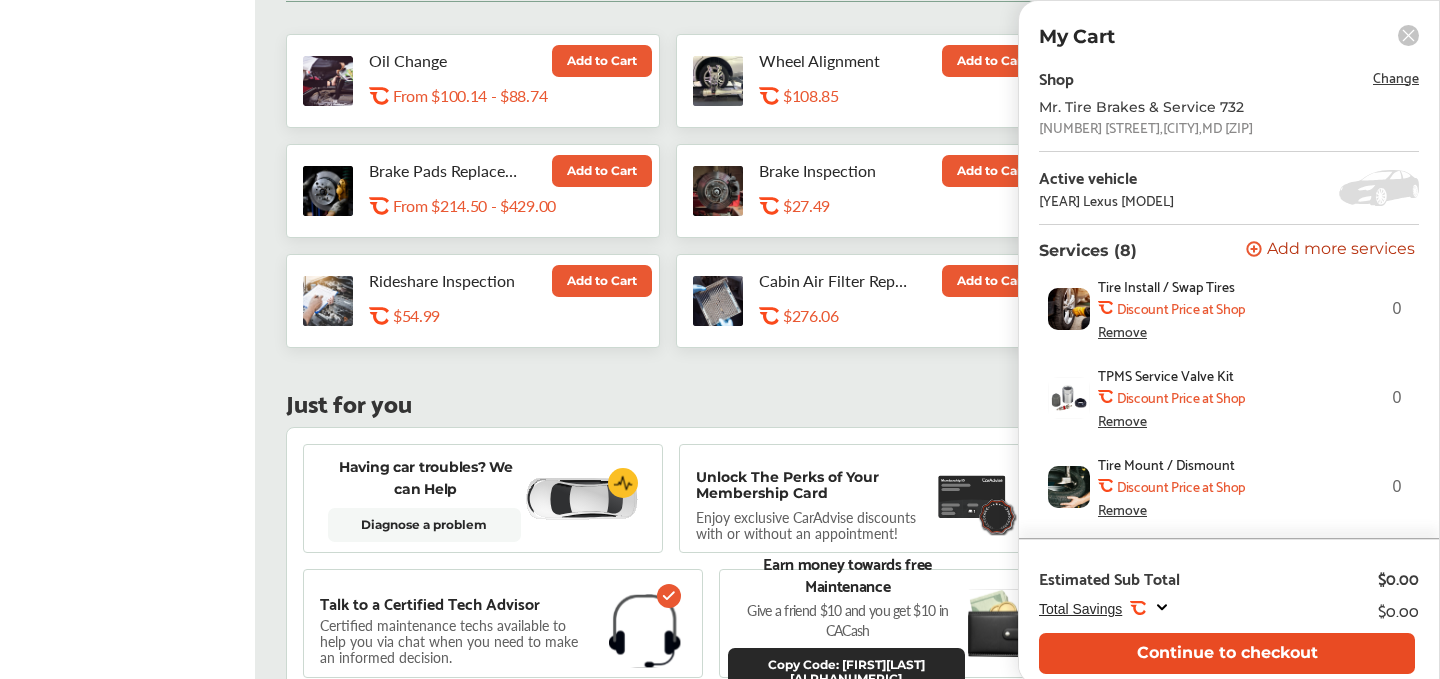 click on "Continue to checkout" at bounding box center [1227, 653] 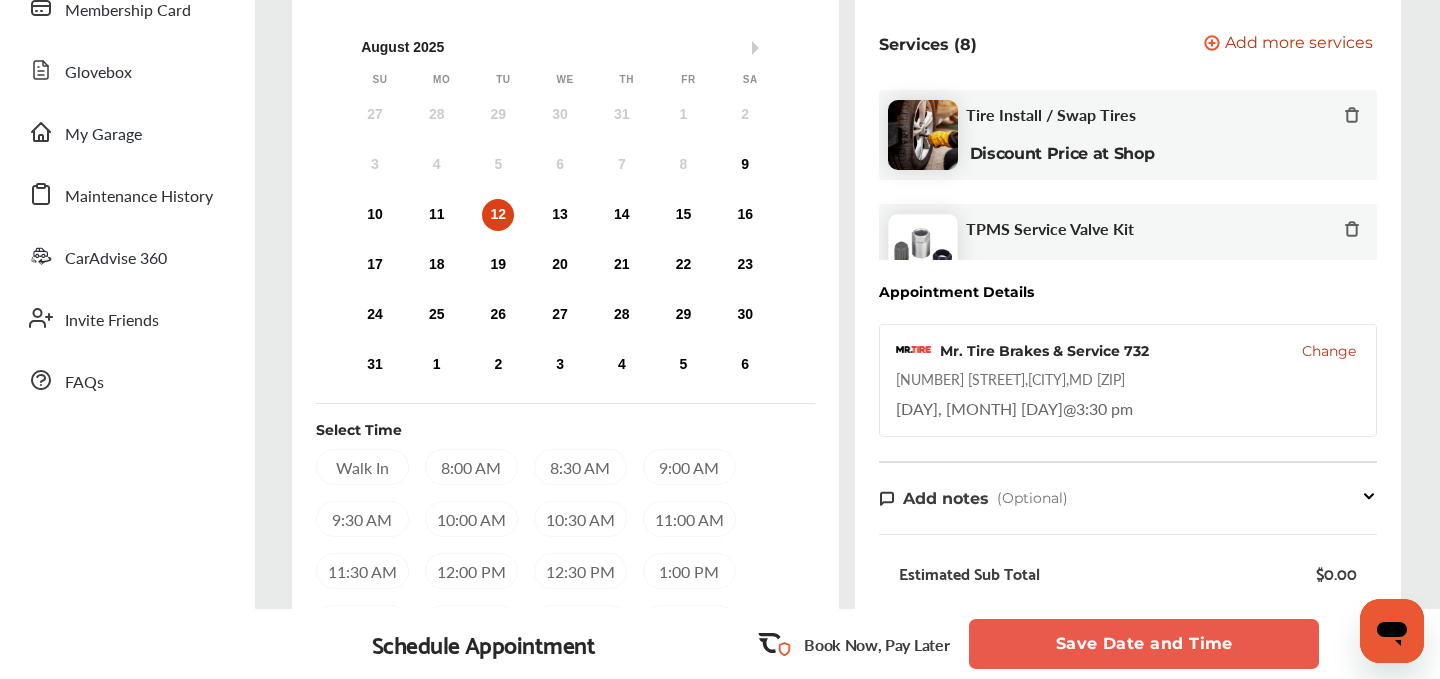 scroll, scrollTop: 282, scrollLeft: 0, axis: vertical 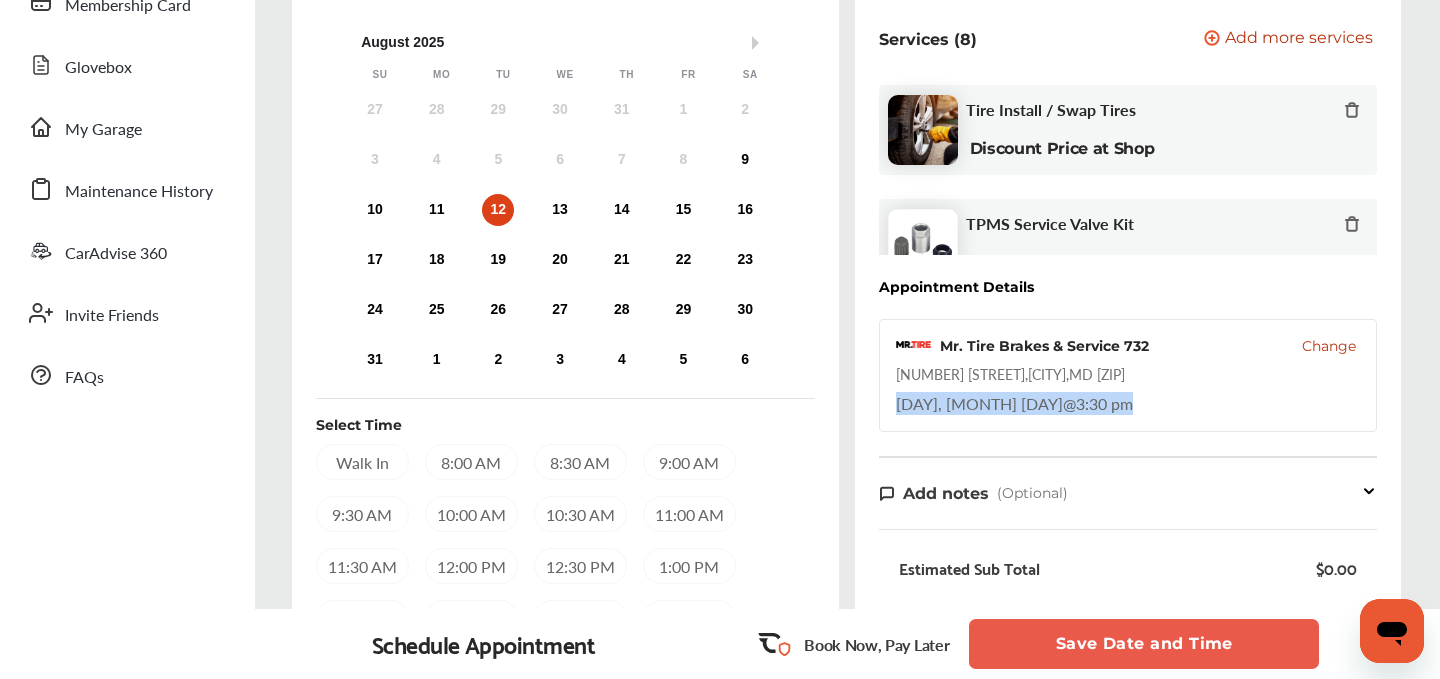 drag, startPoint x: 1153, startPoint y: 421, endPoint x: 1085, endPoint y: 411, distance: 68.73136 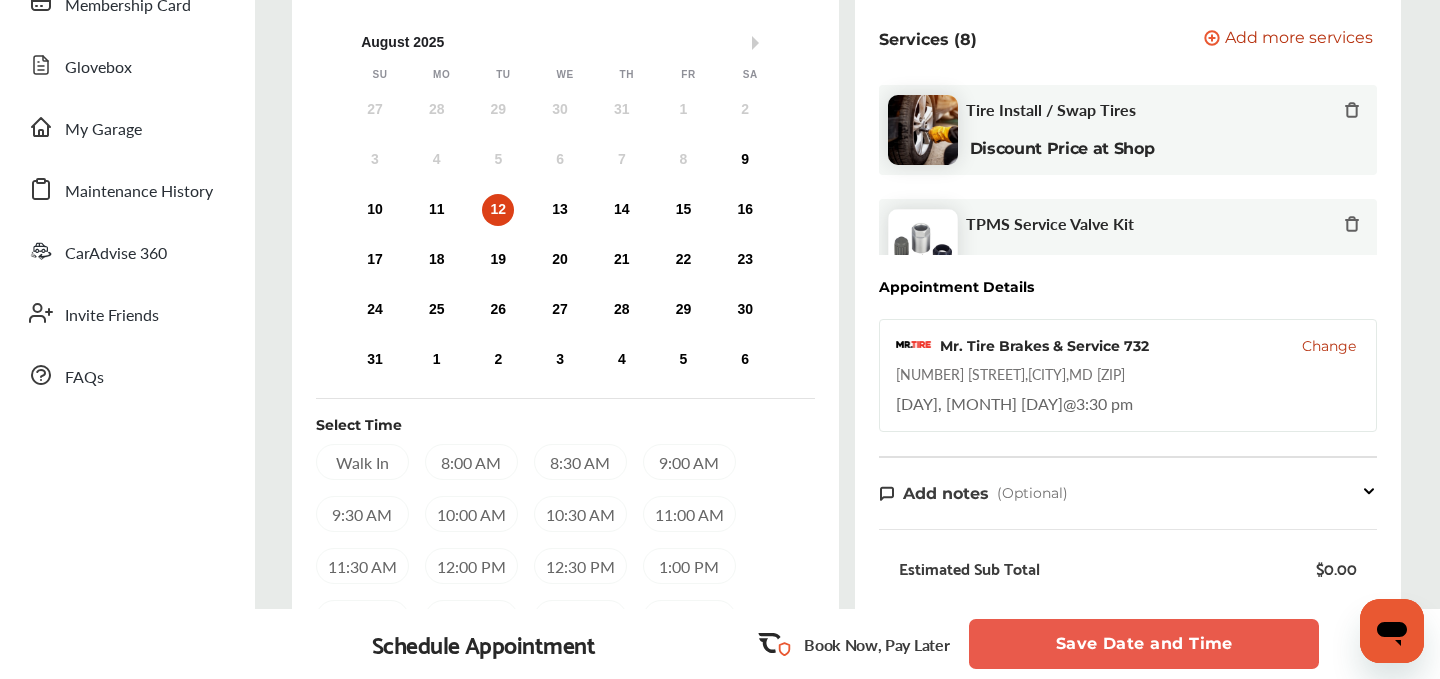 click on "Mr. Tire Brakes & Service 732 Change 10320 Reisterstown Road ,  Owings Mills ,  MD   21117 Tuesday, Aug 12  @  3:30 pm" at bounding box center [1128, 375] 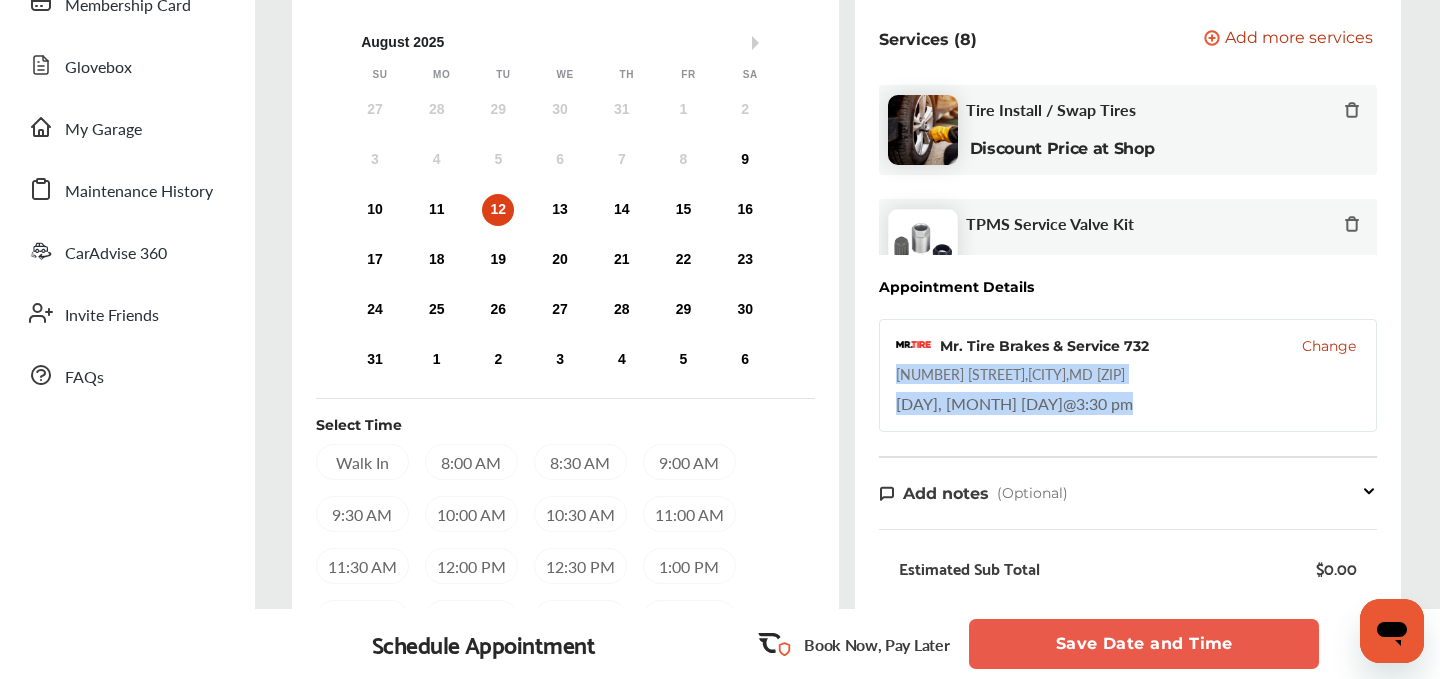 drag, startPoint x: 1105, startPoint y: 402, endPoint x: 897, endPoint y: 373, distance: 210.0119 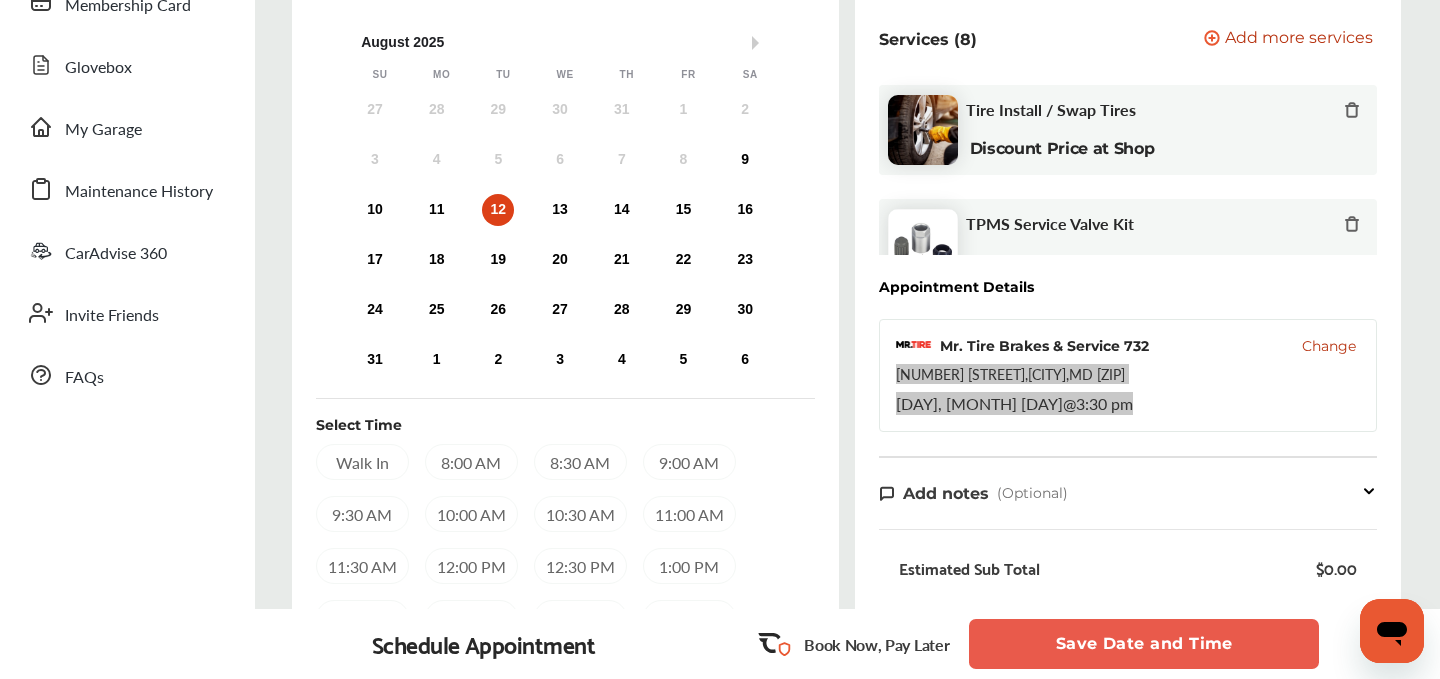 scroll, scrollTop: 0, scrollLeft: 0, axis: both 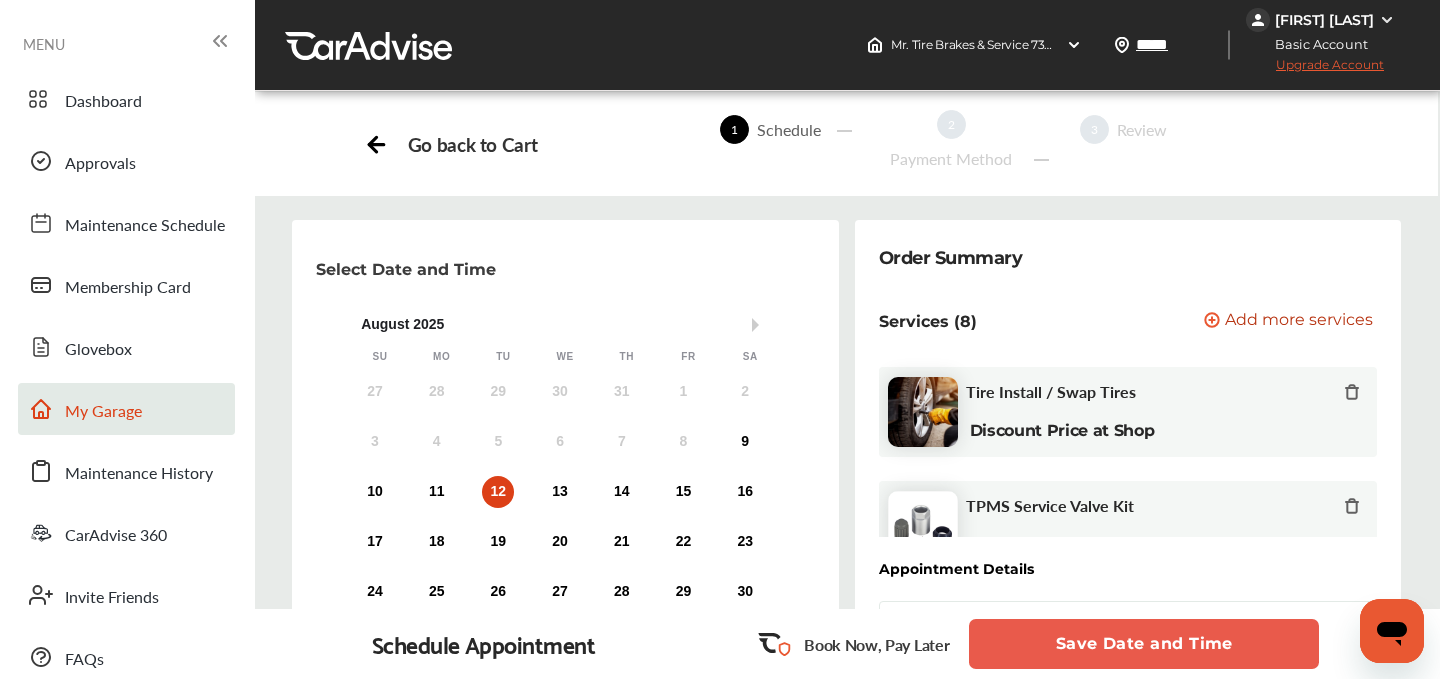click on "My Garage" at bounding box center (126, 409) 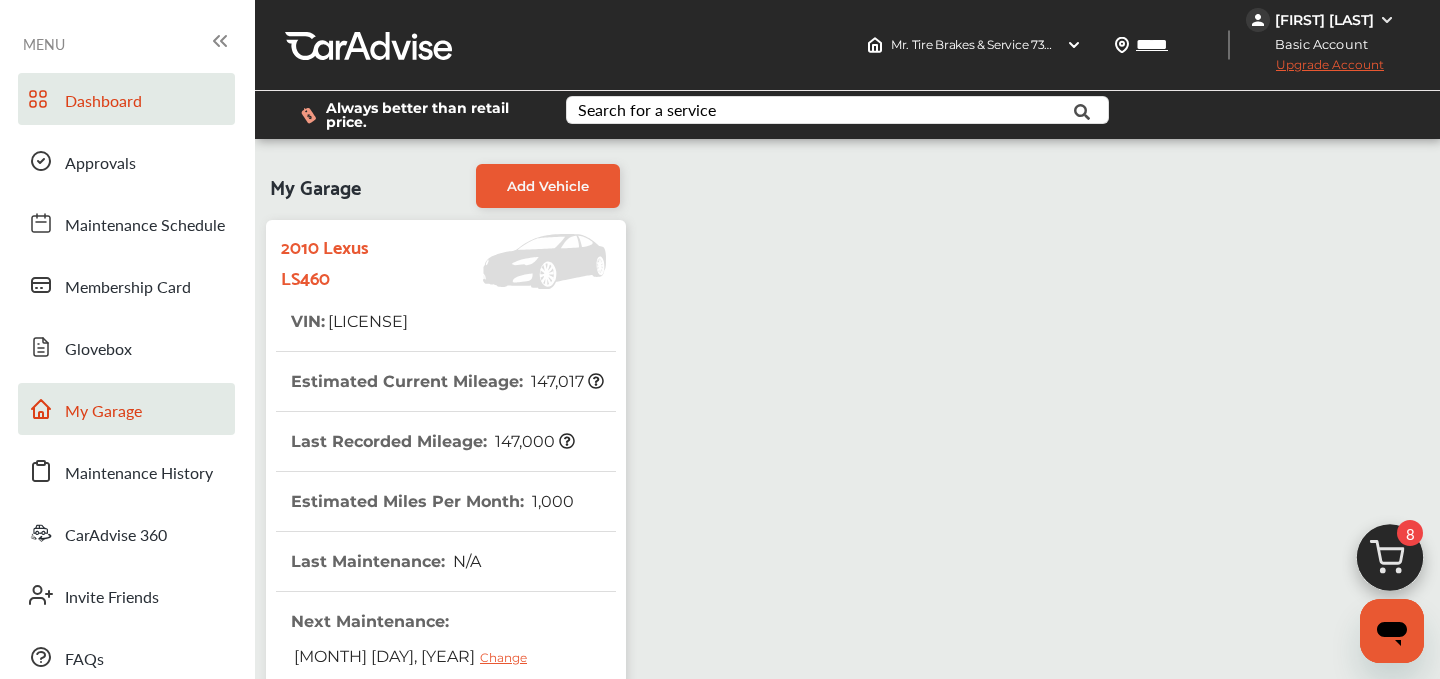 click on "Dashboard" at bounding box center (103, 102) 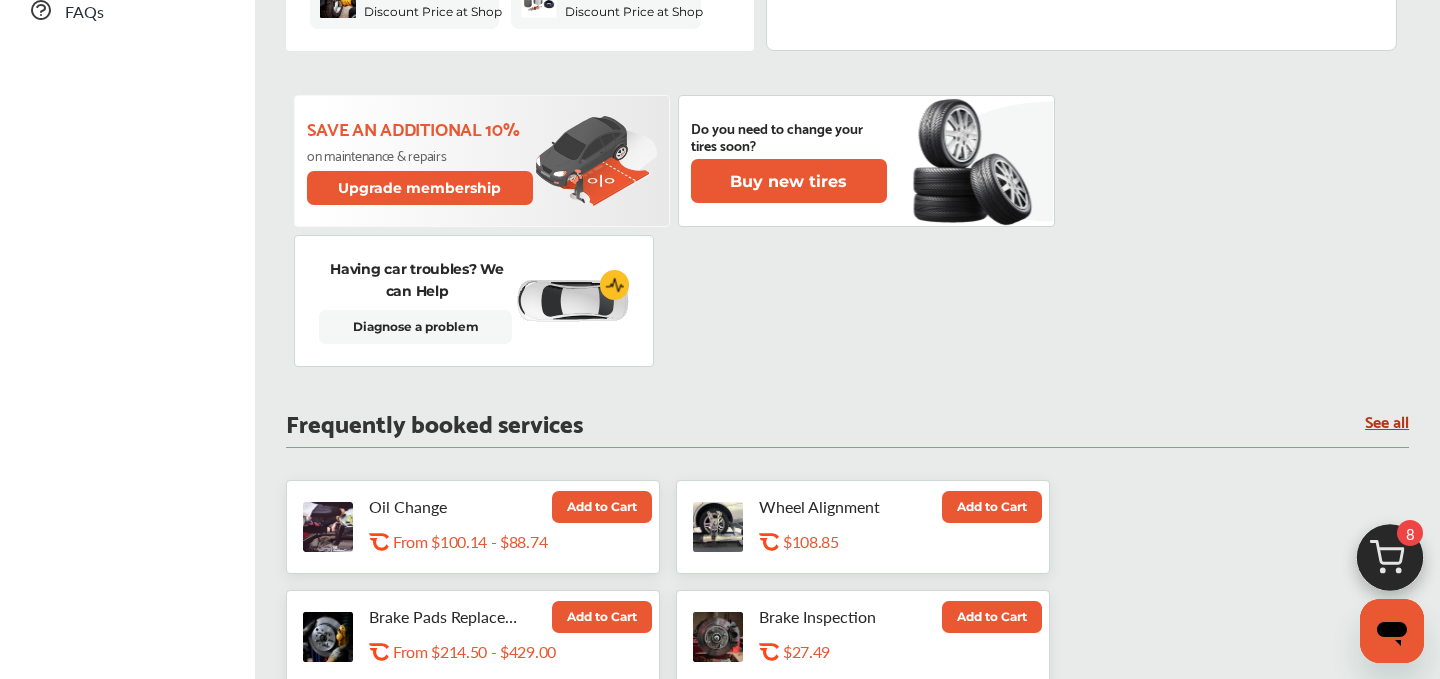 scroll, scrollTop: 411, scrollLeft: 0, axis: vertical 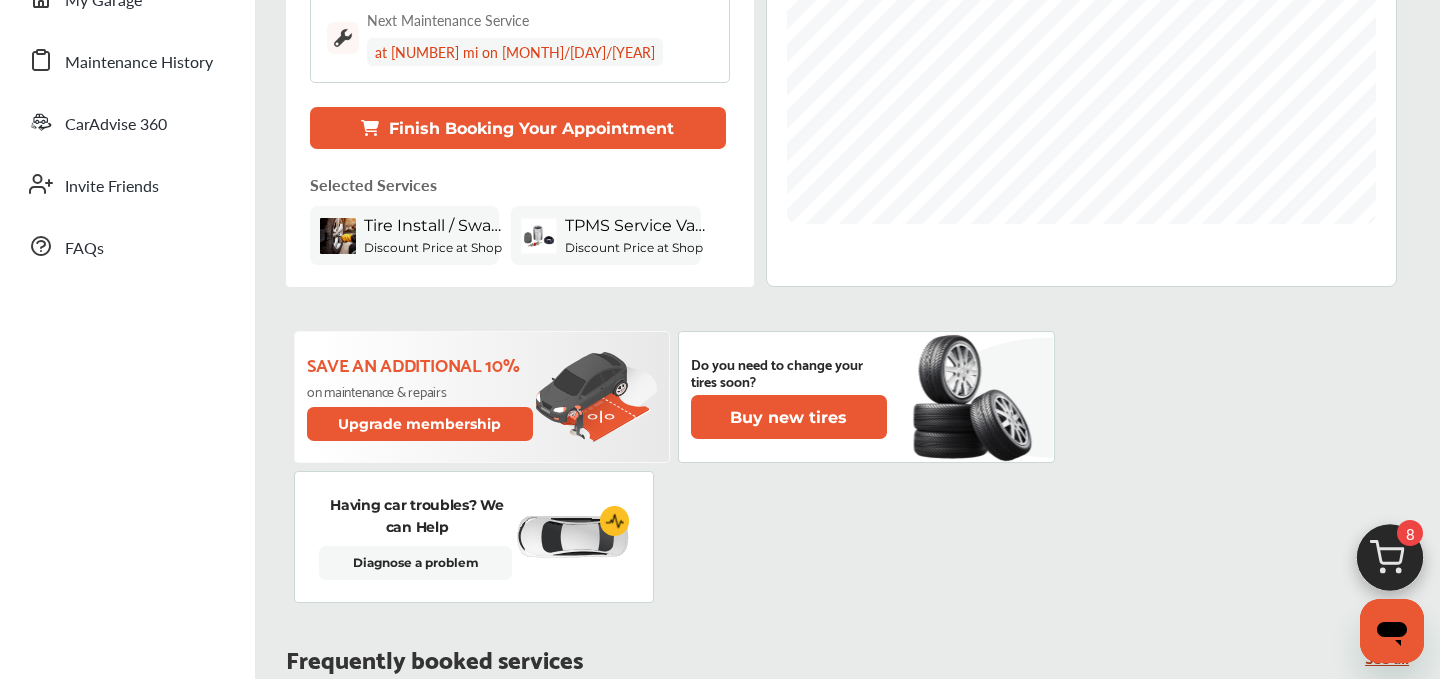 click at bounding box center [1390, 563] 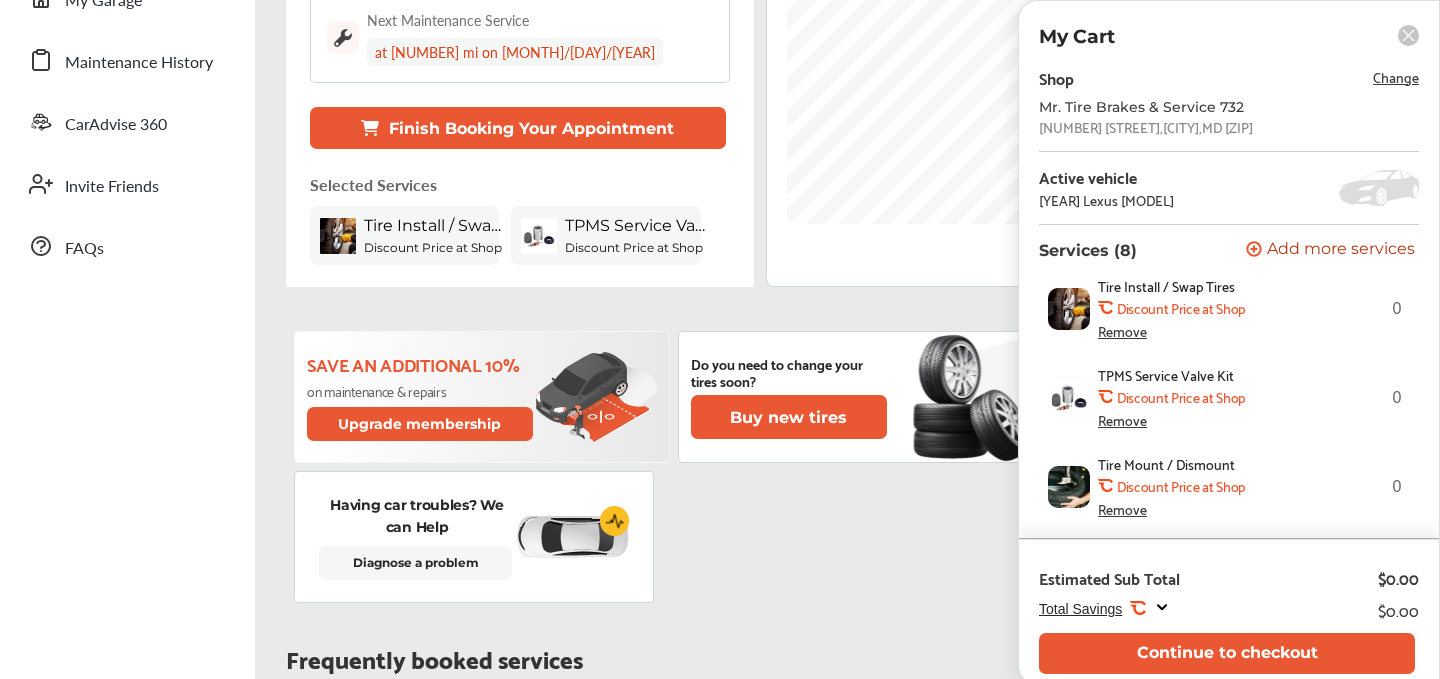 scroll, scrollTop: 601, scrollLeft: 0, axis: vertical 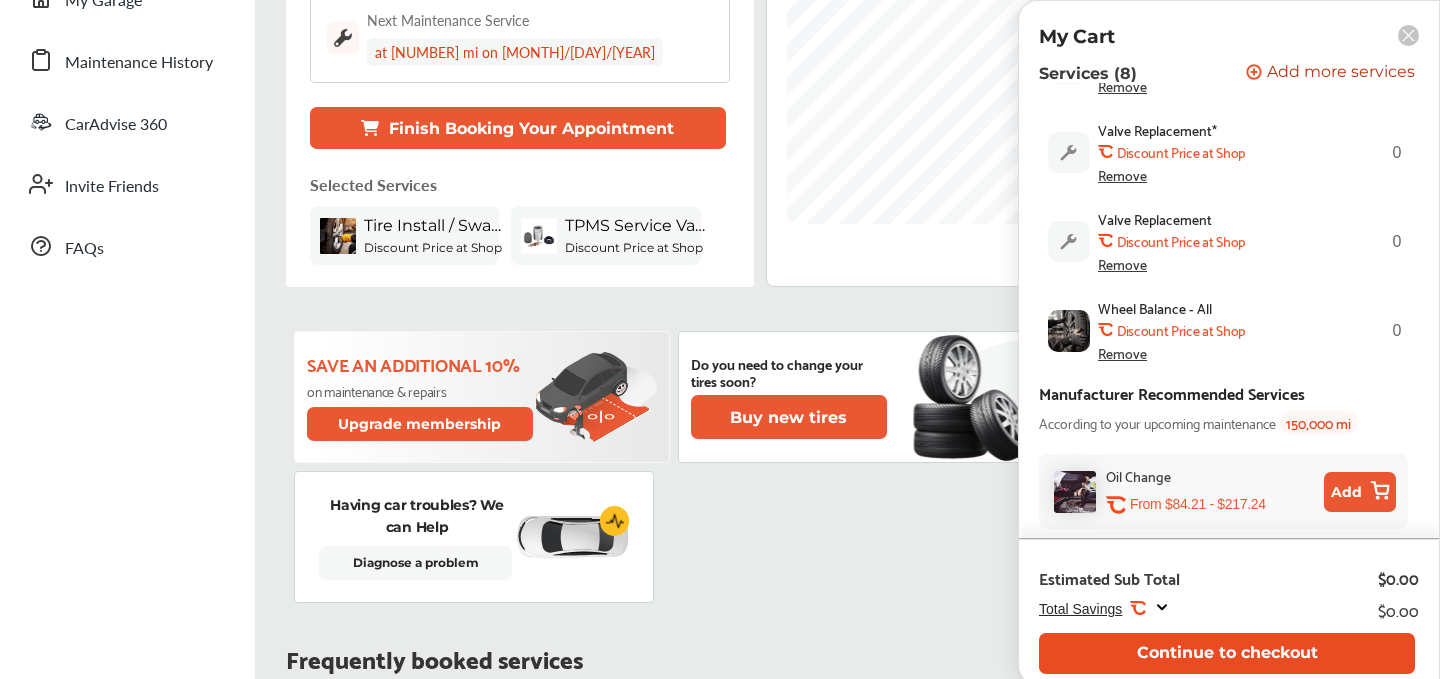 click on "Continue to checkout" at bounding box center (1227, 653) 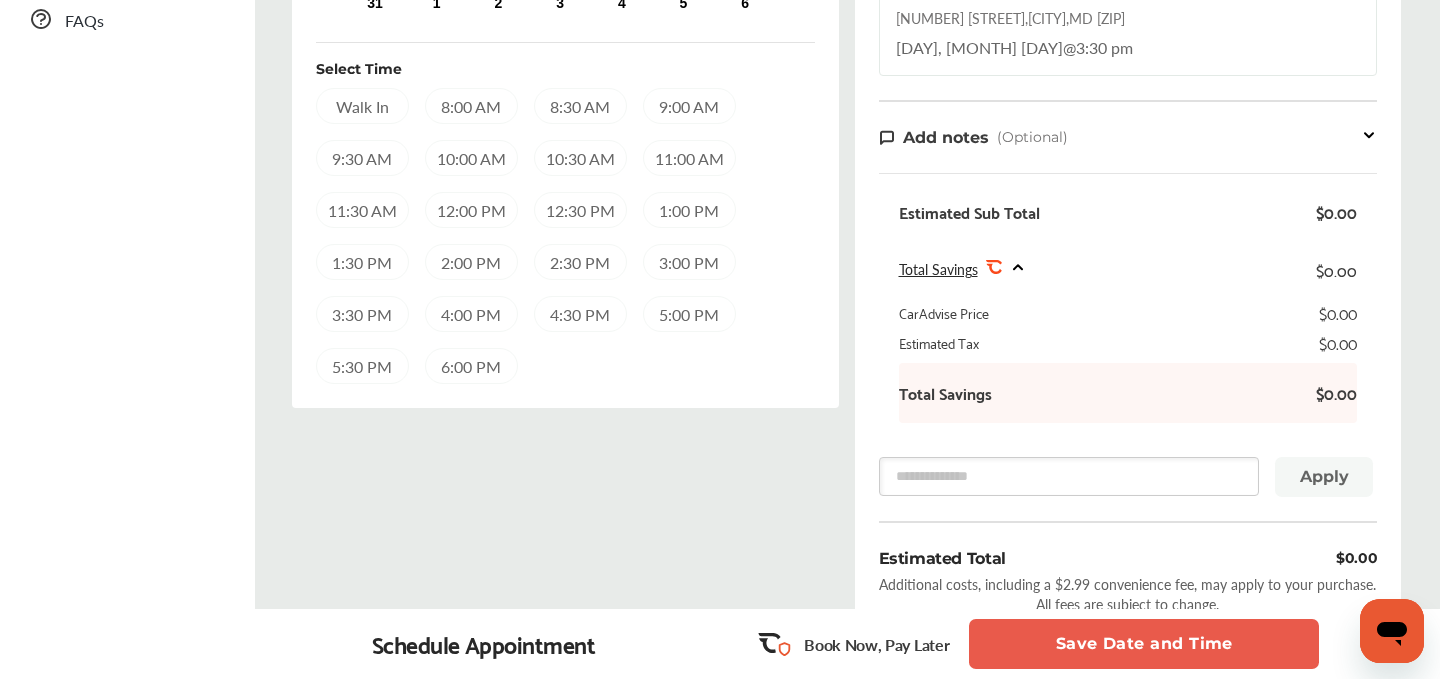 scroll, scrollTop: 243, scrollLeft: 0, axis: vertical 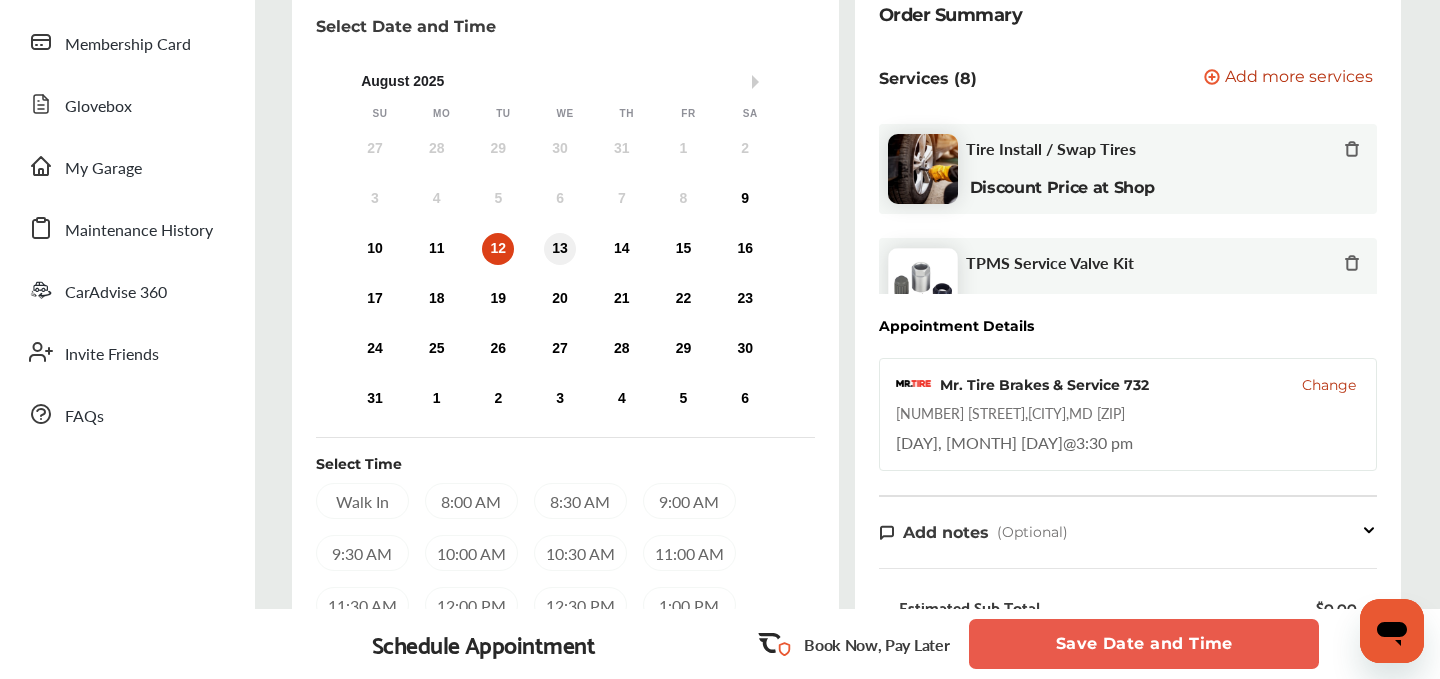 click on "13" at bounding box center [560, 249] 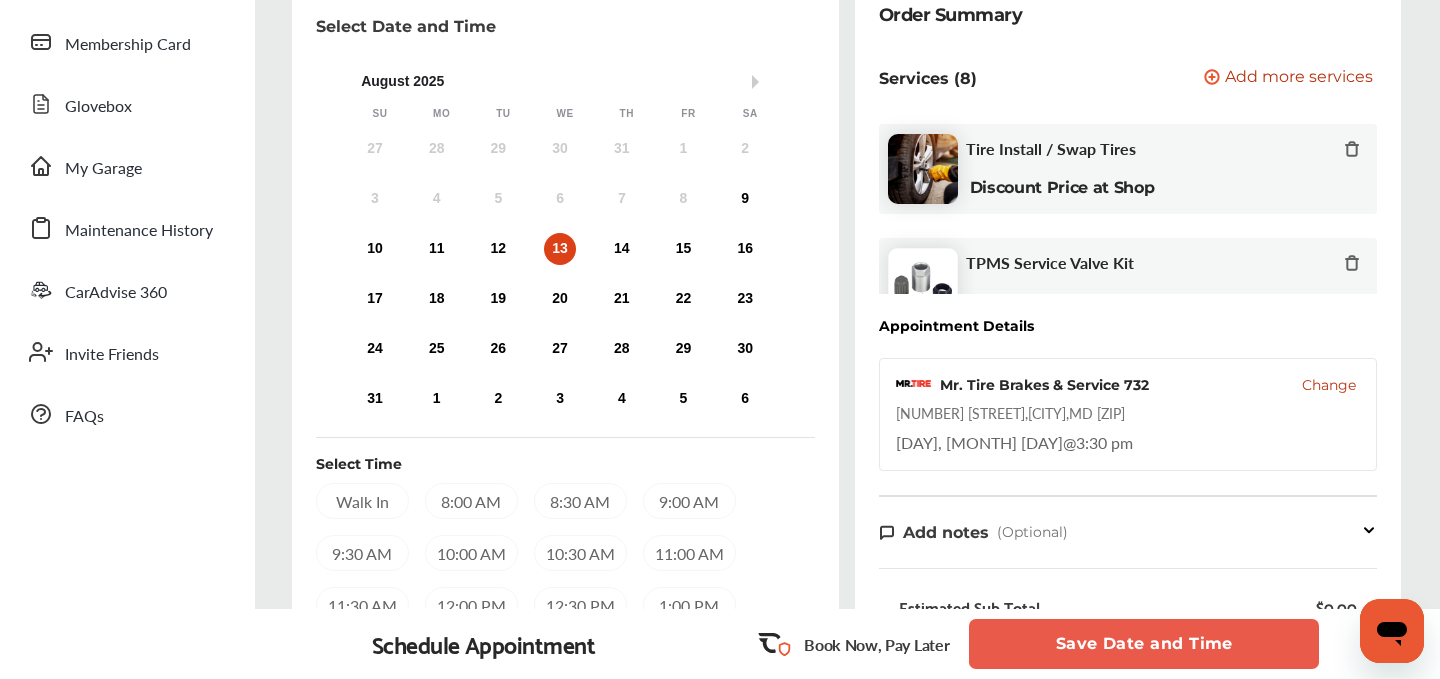 click on "8:00 AM" at bounding box center (471, 501) 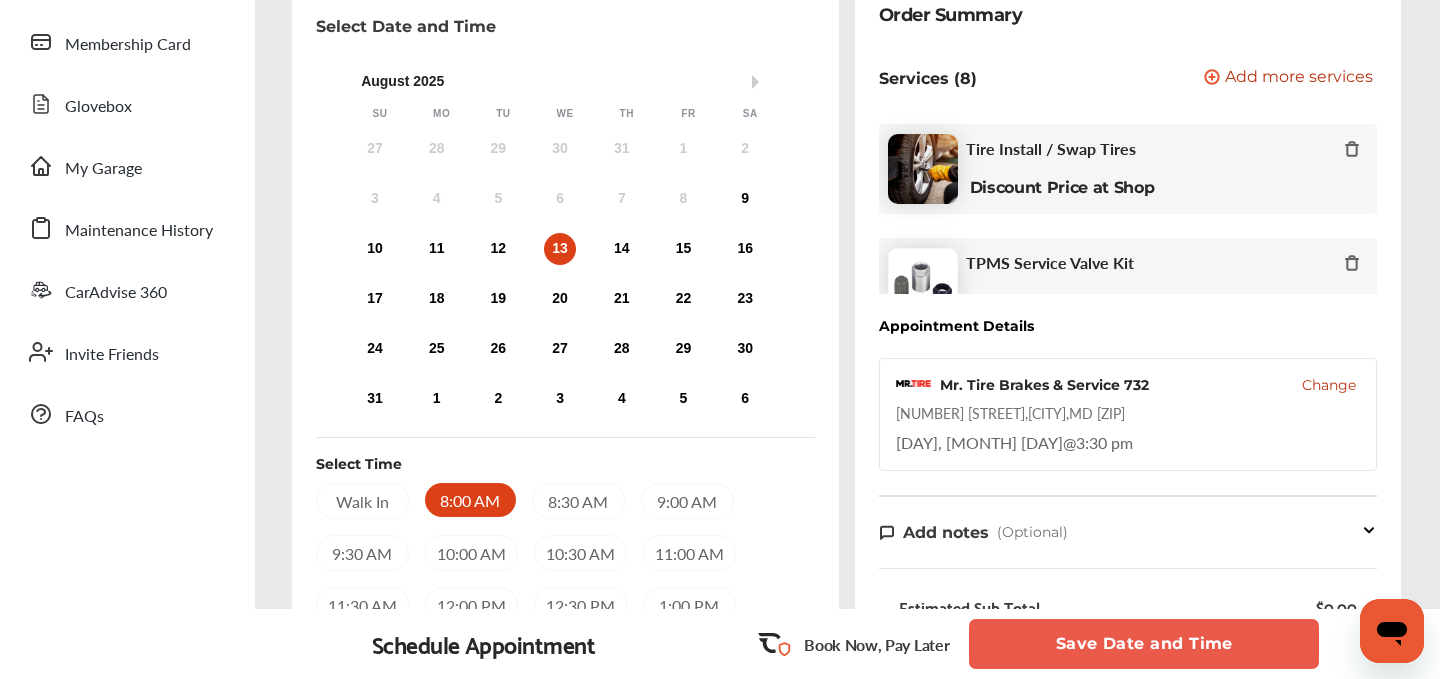 click on "9:00 AM" at bounding box center [687, 501] 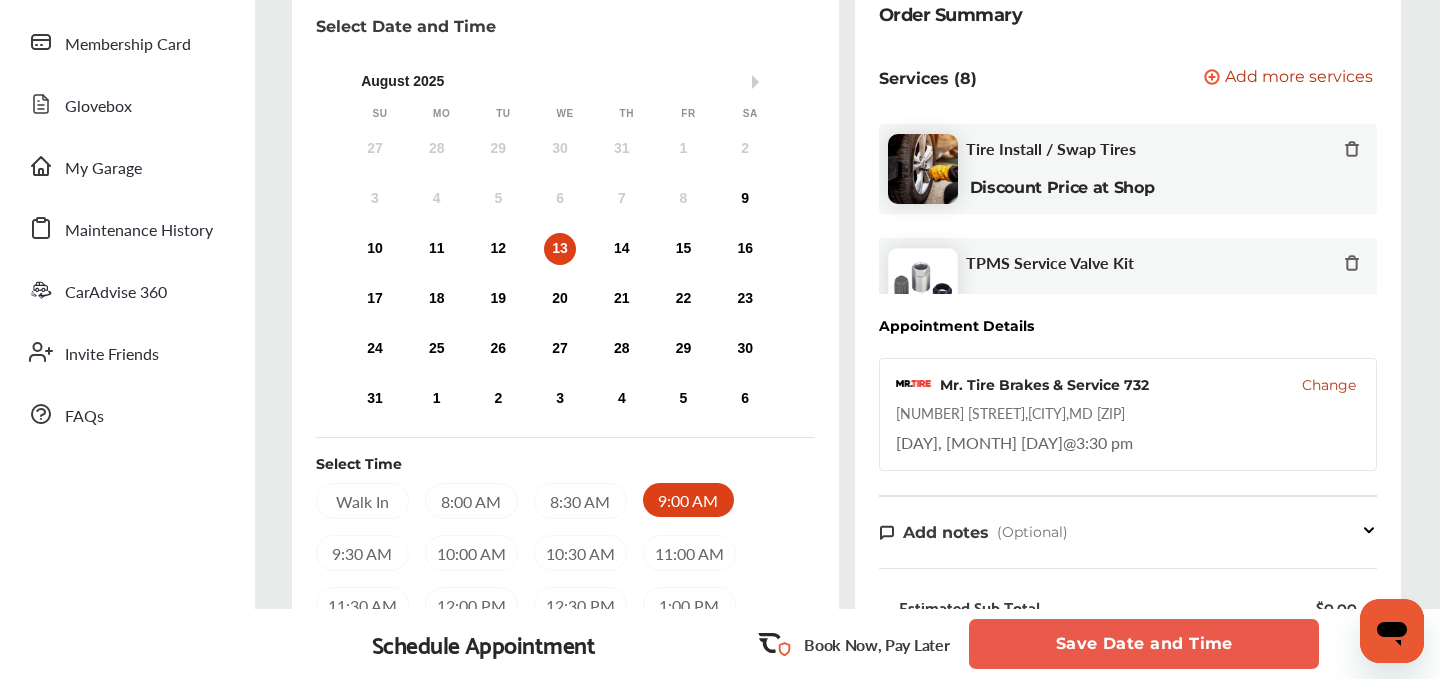 scroll, scrollTop: 871, scrollLeft: 0, axis: vertical 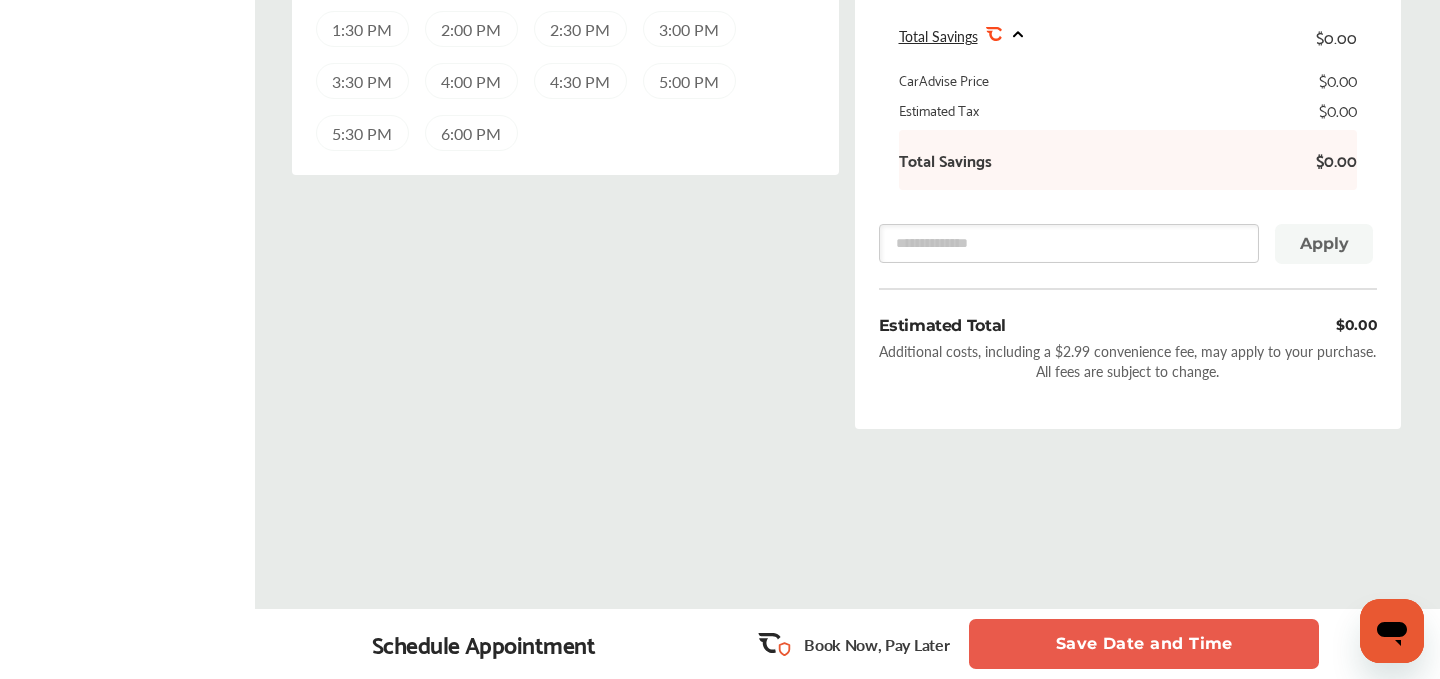 click on "Save Date and Time" at bounding box center (1144, 644) 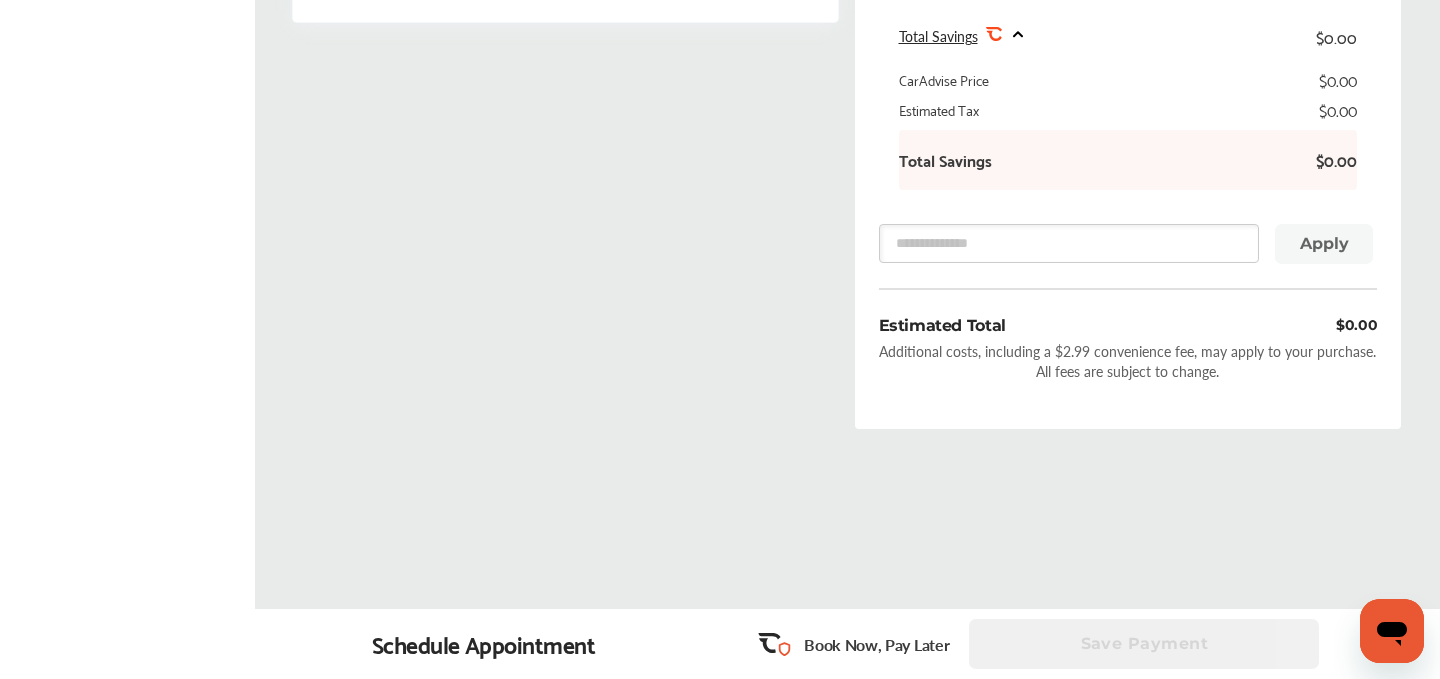 scroll, scrollTop: 0, scrollLeft: 0, axis: both 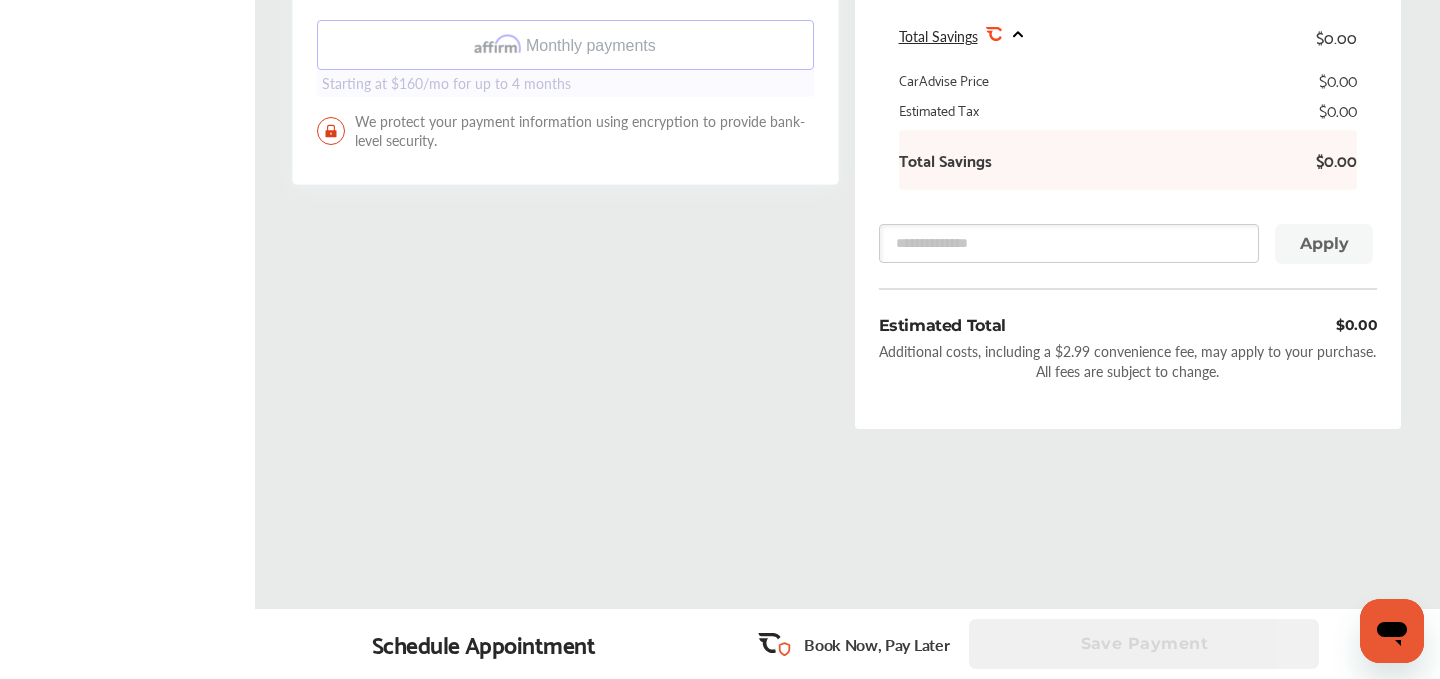 click on "Save Payment" at bounding box center (1146, 644) 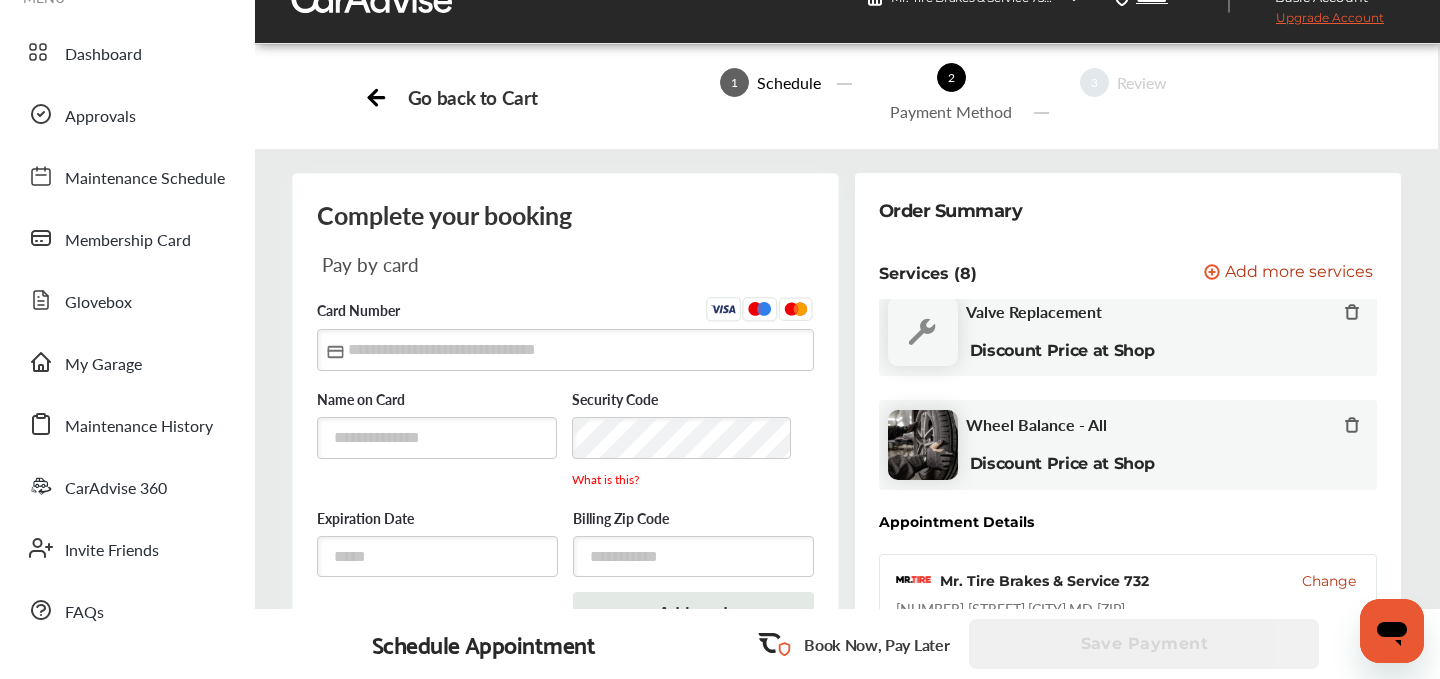 scroll, scrollTop: 0, scrollLeft: 0, axis: both 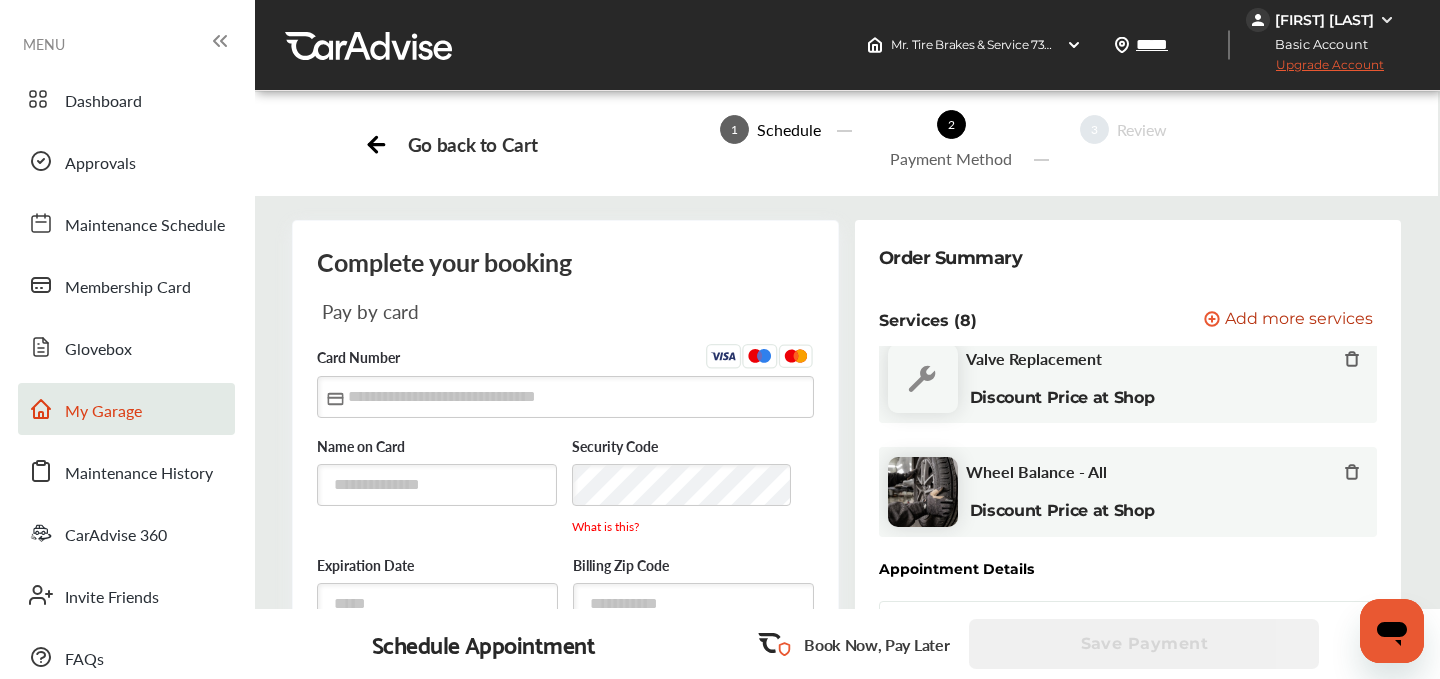 click on "My Garage" at bounding box center (103, 412) 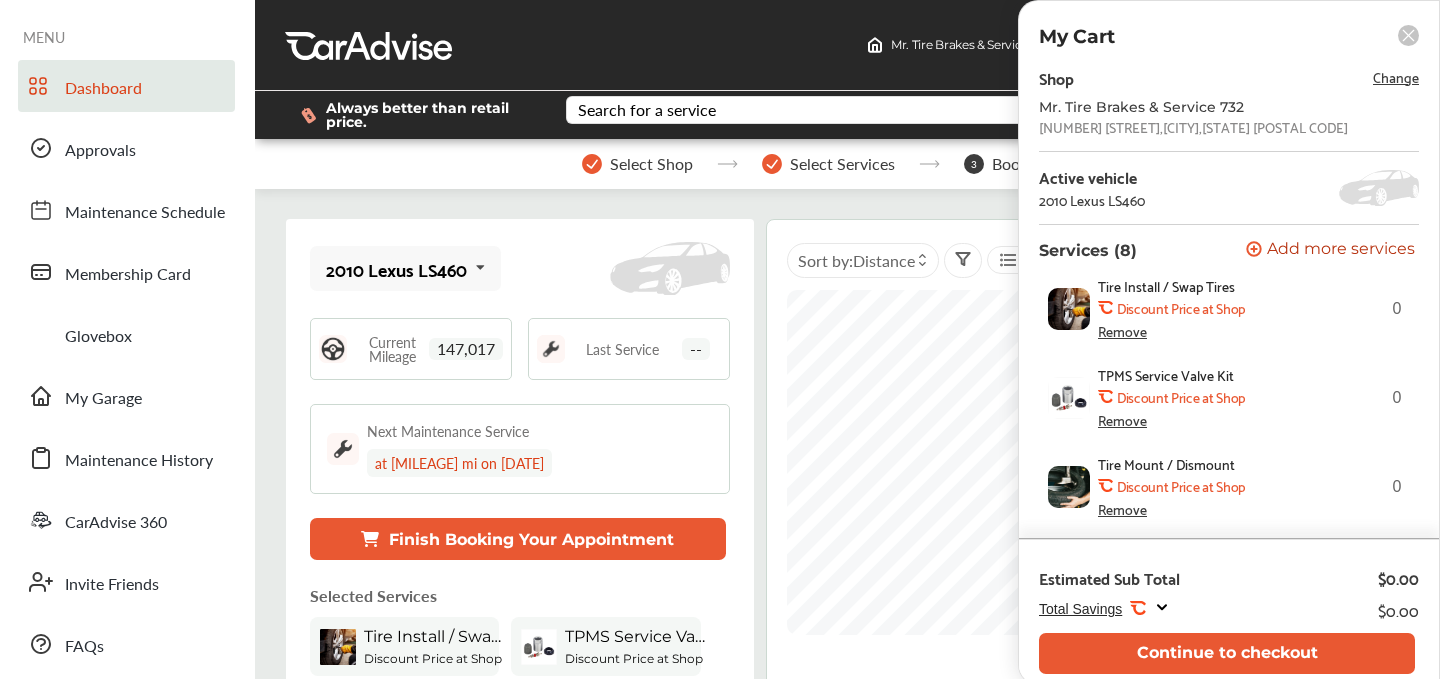 scroll, scrollTop: 0, scrollLeft: 0, axis: both 